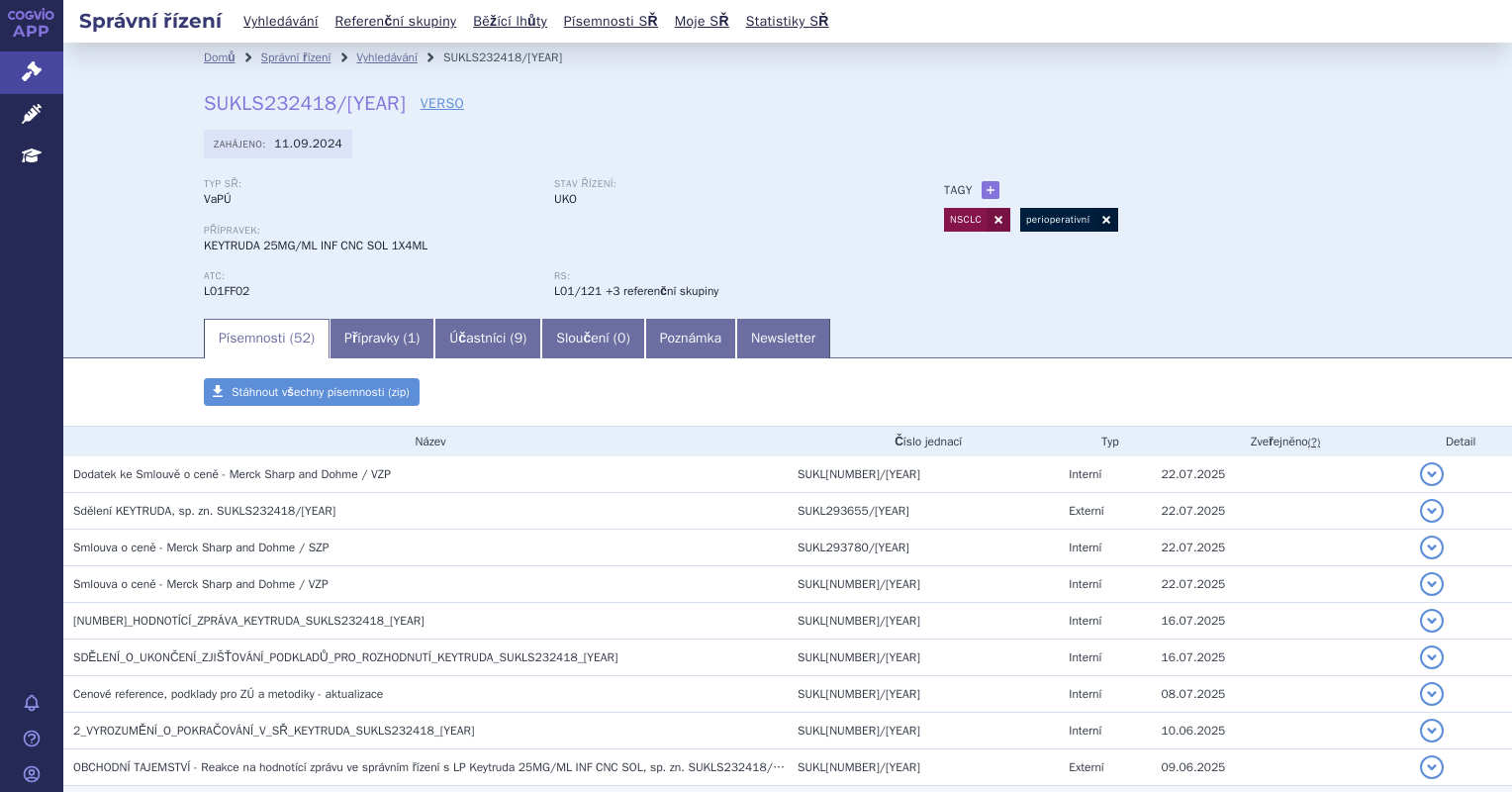 scroll, scrollTop: 0, scrollLeft: 0, axis: both 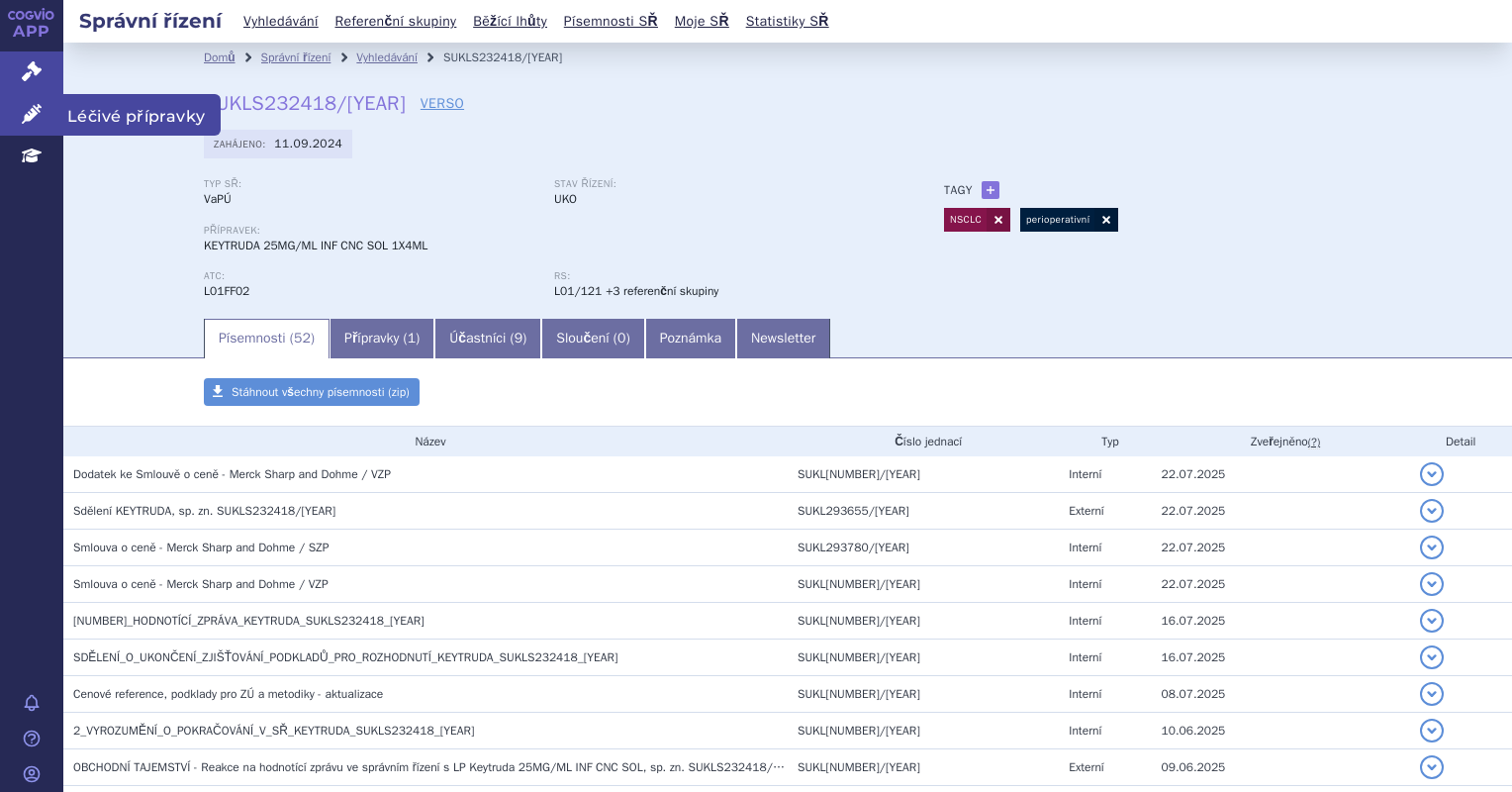 click on "Léčivé přípravky" at bounding box center (32, 115) 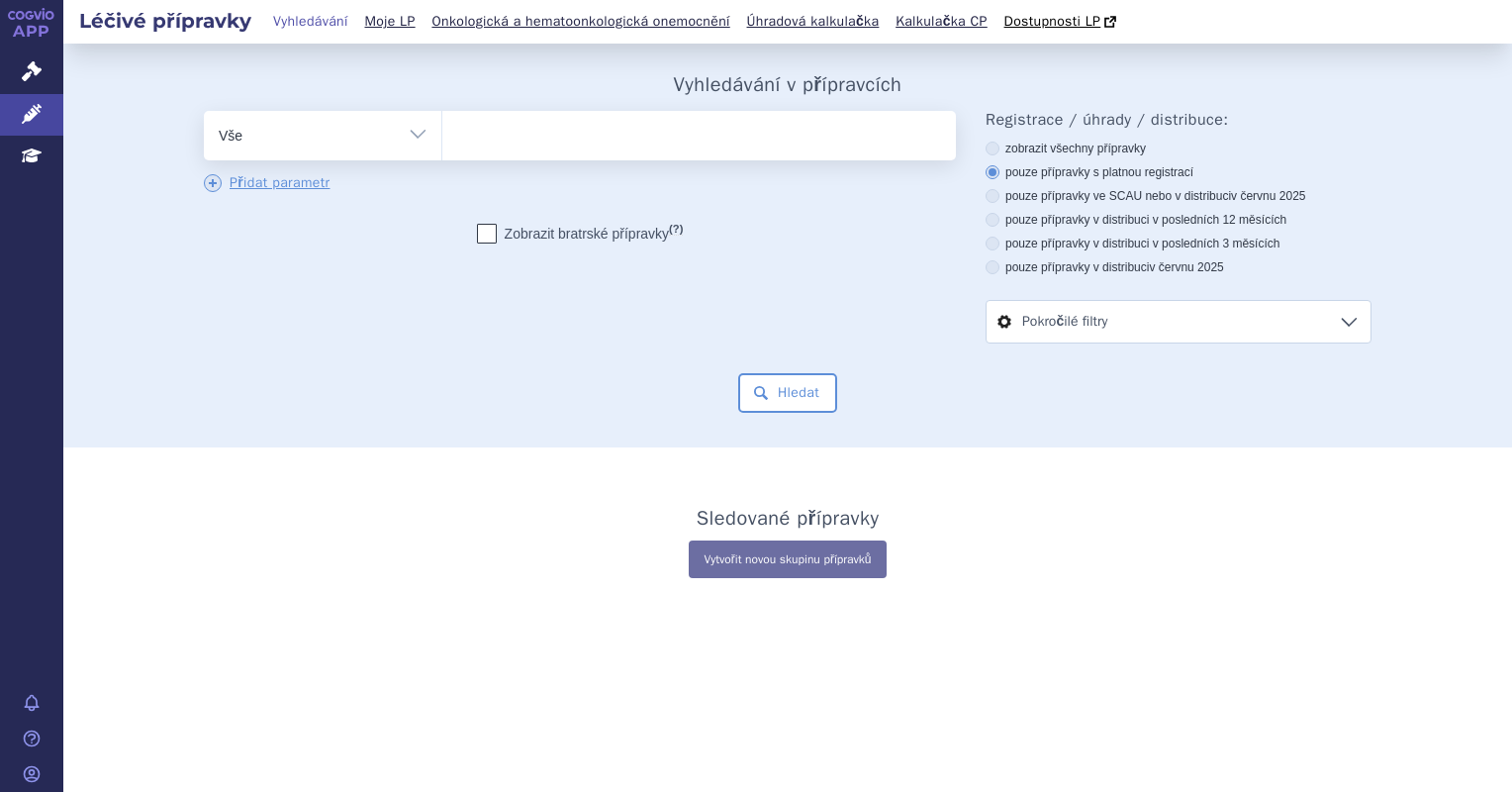 scroll, scrollTop: 0, scrollLeft: 0, axis: both 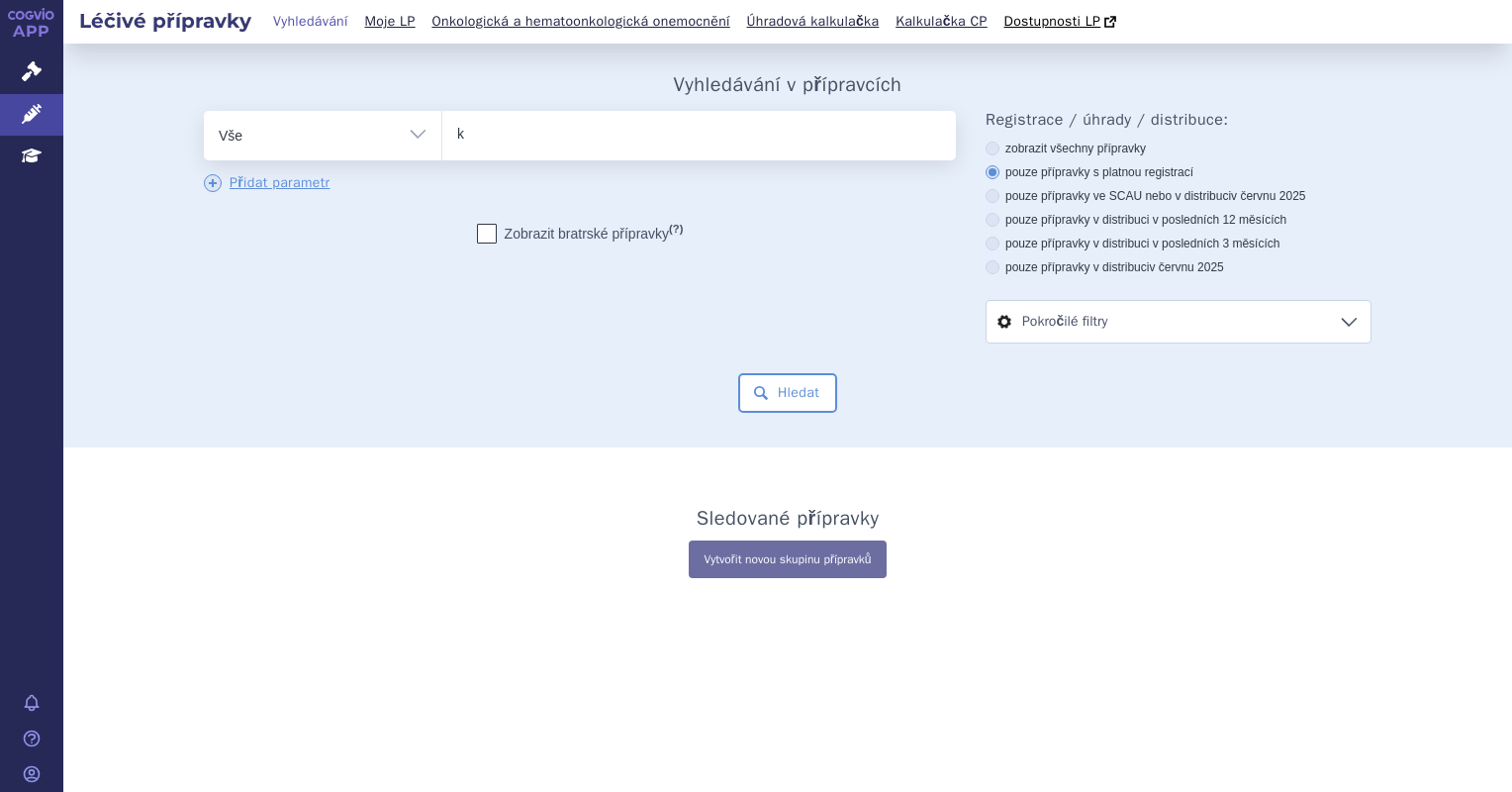 type on "ko" 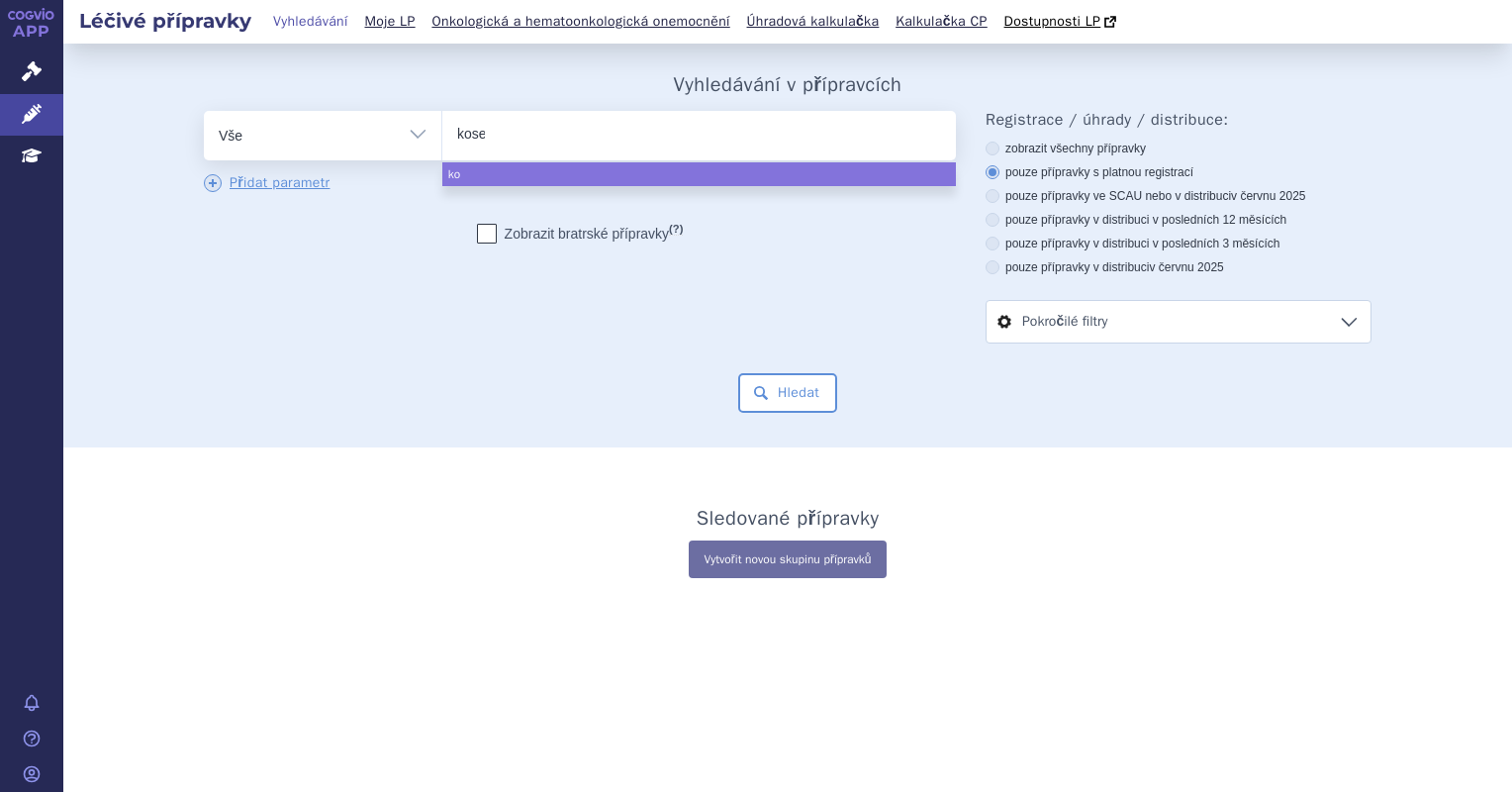 type on "kosel" 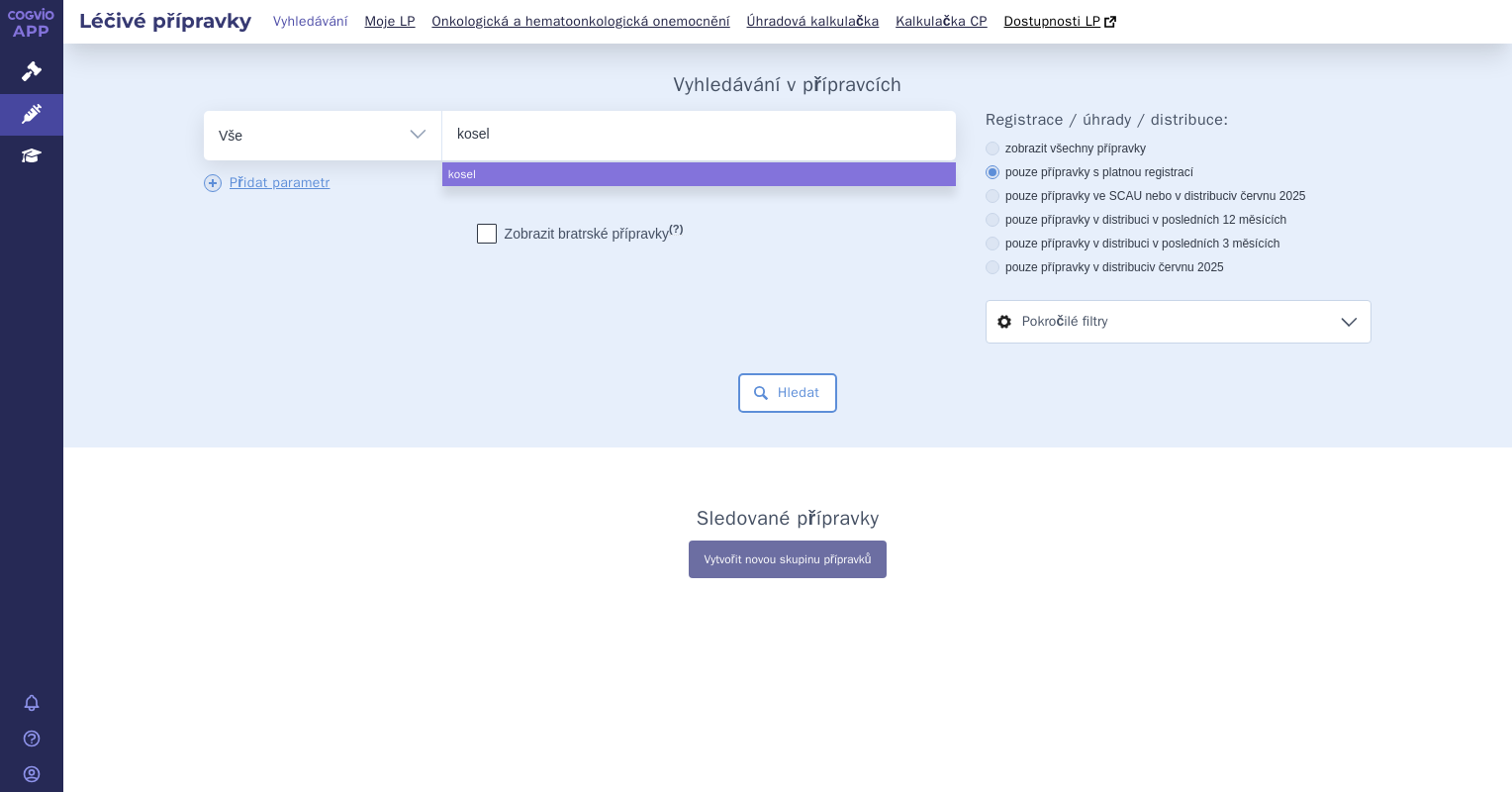 type on "koselu" 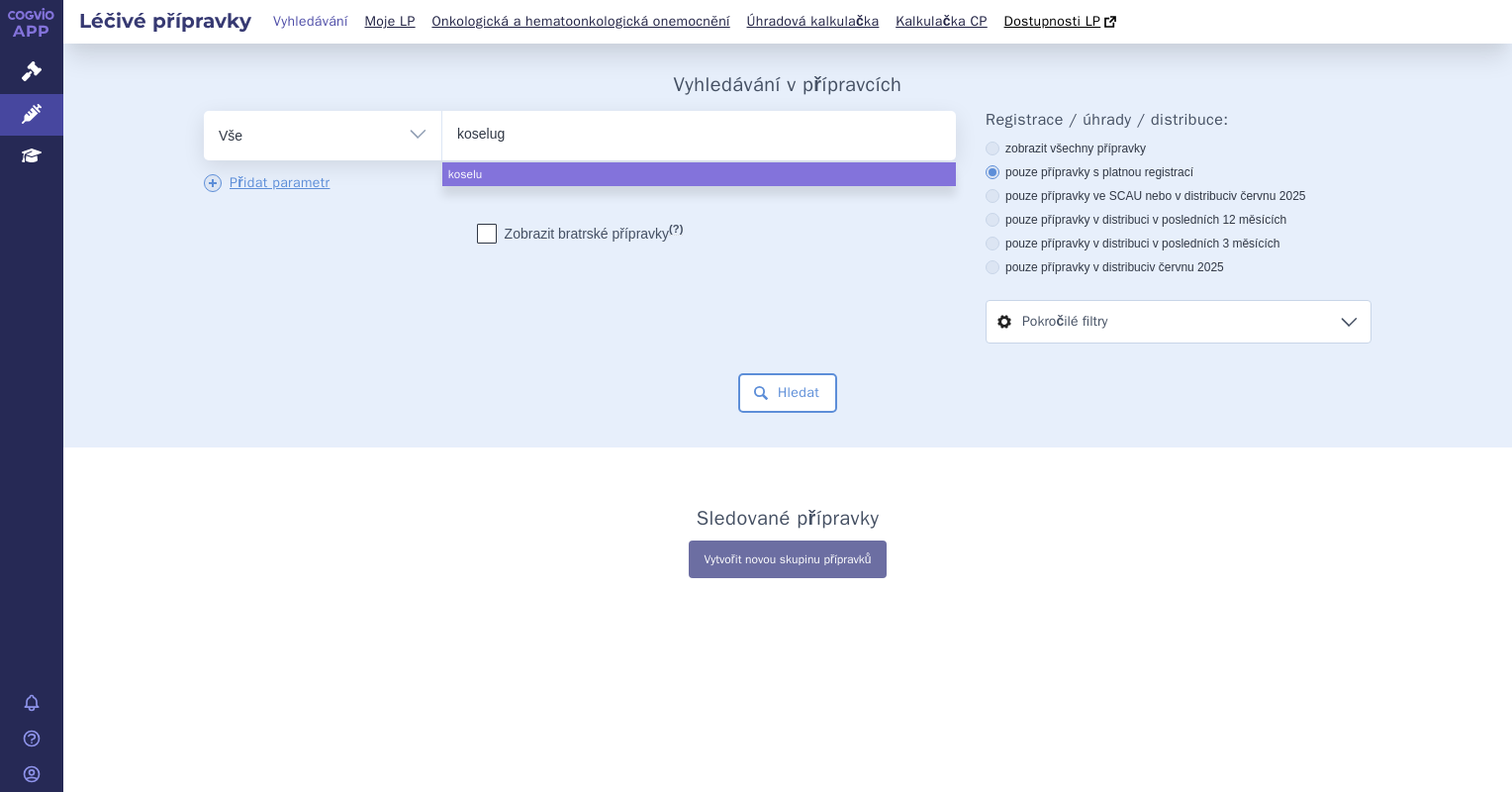 type on "koselugo" 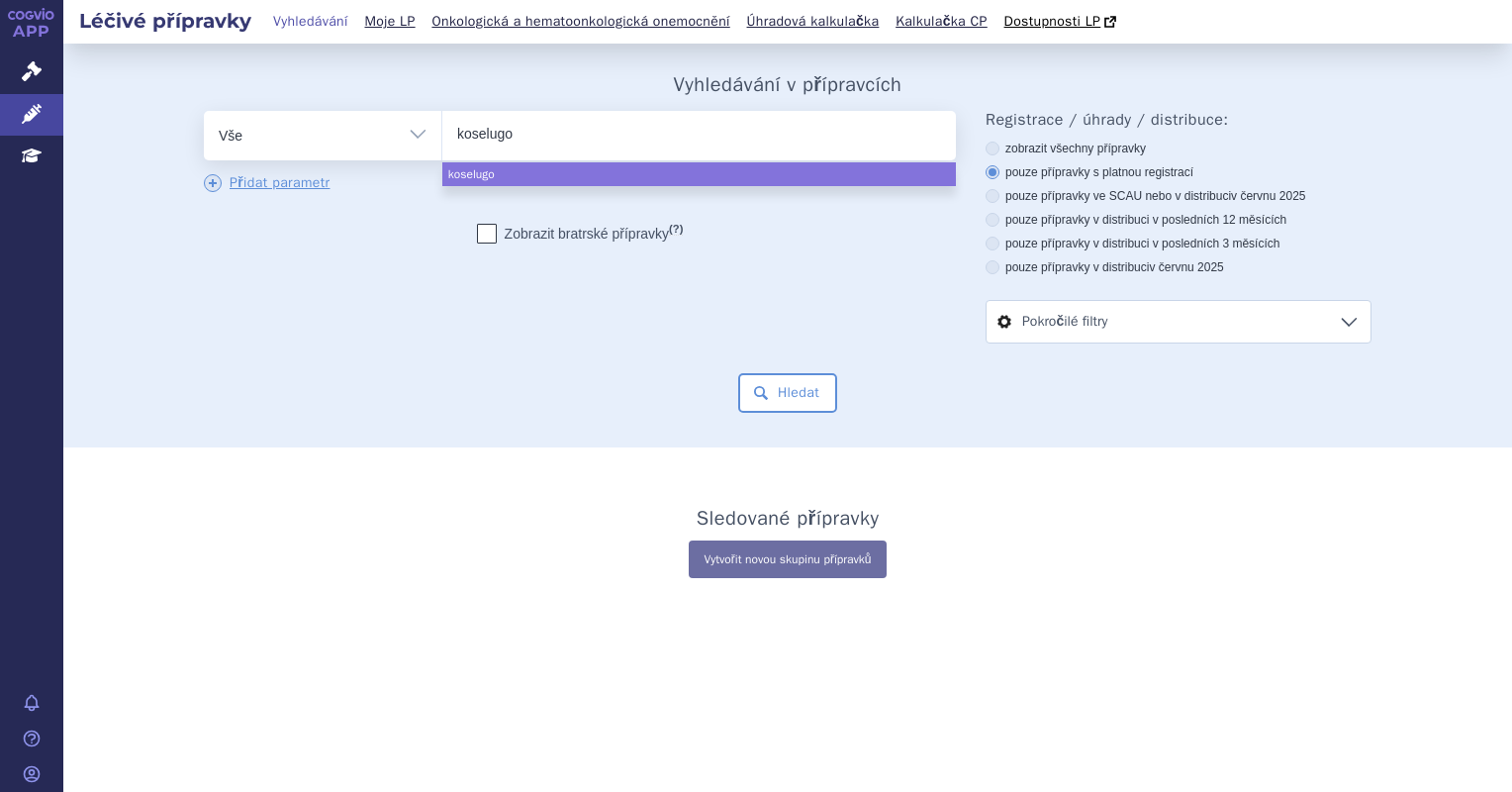 select on "koselugo" 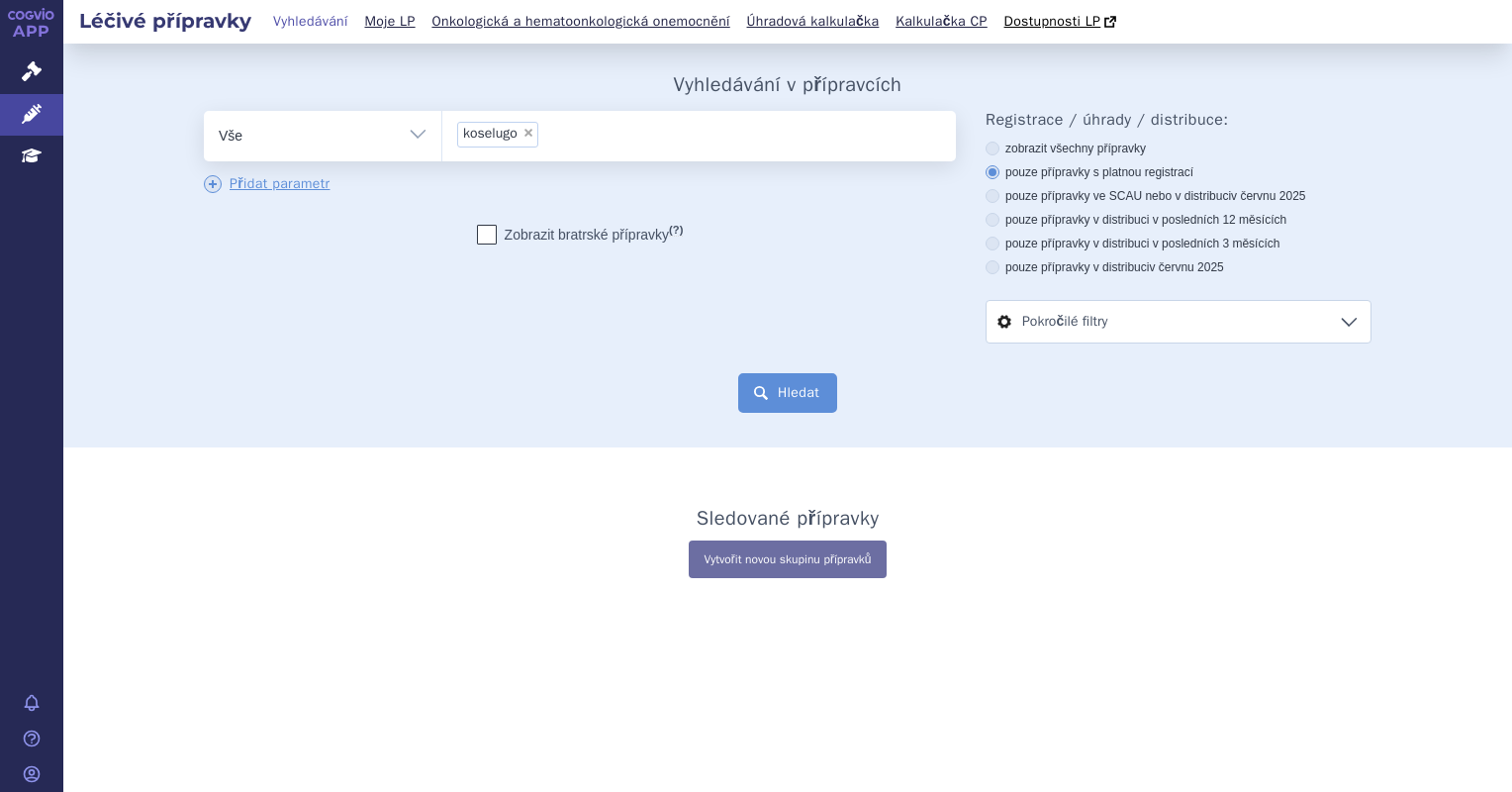 click on "Hledat" at bounding box center [788, 393] 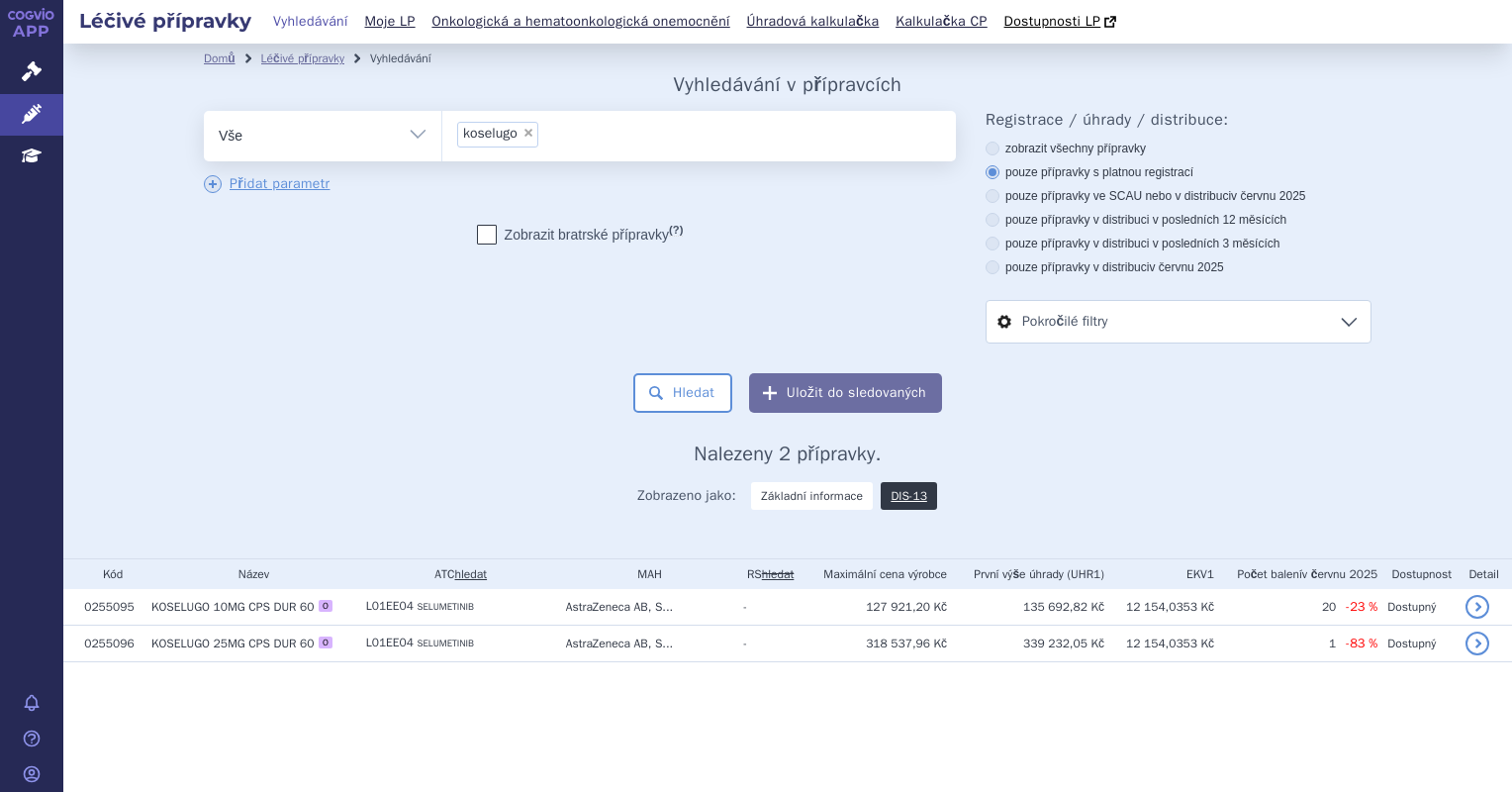 scroll, scrollTop: 0, scrollLeft: 0, axis: both 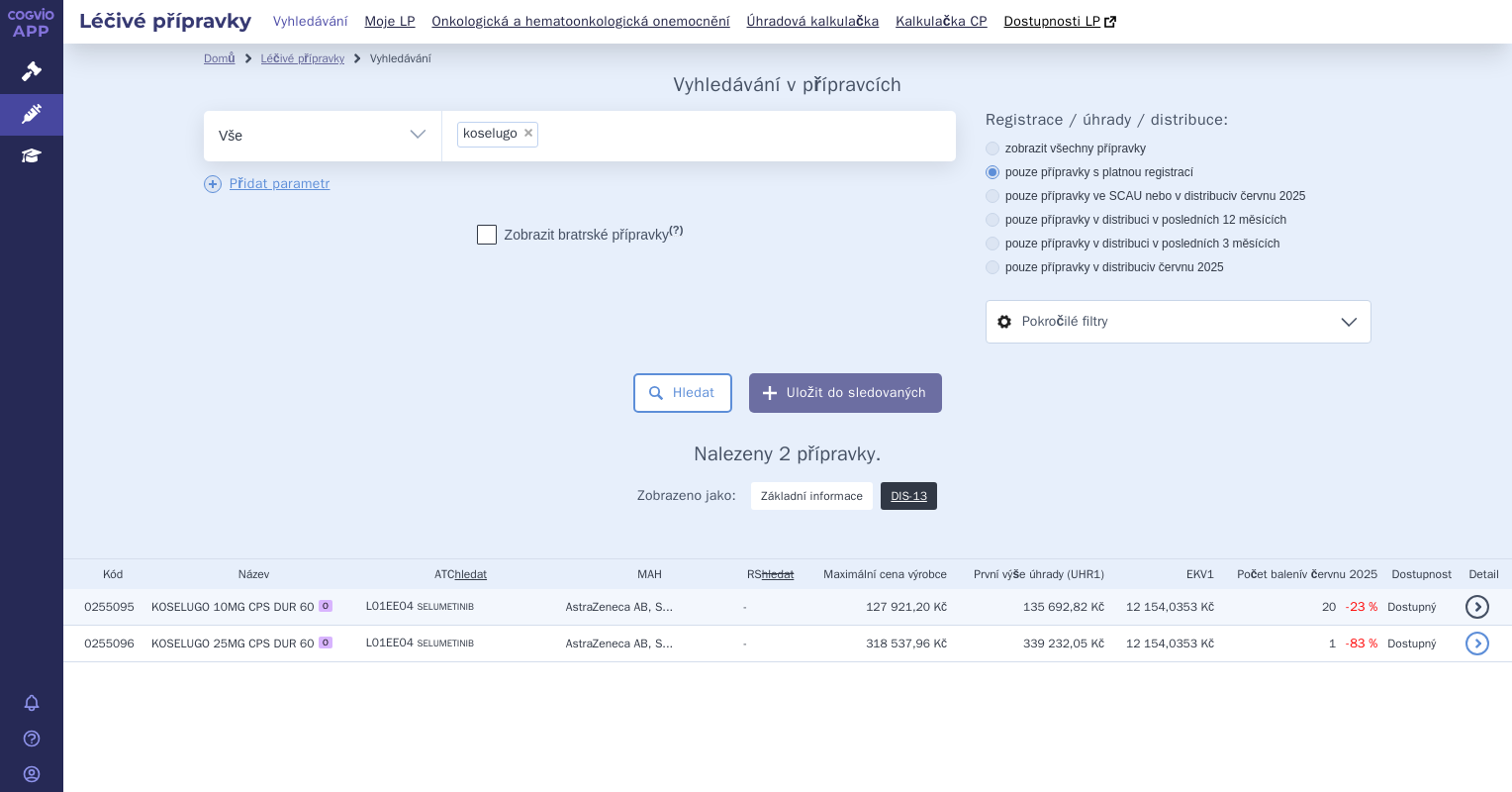 click on "135 692,82 Kč" at bounding box center (1025, 607) 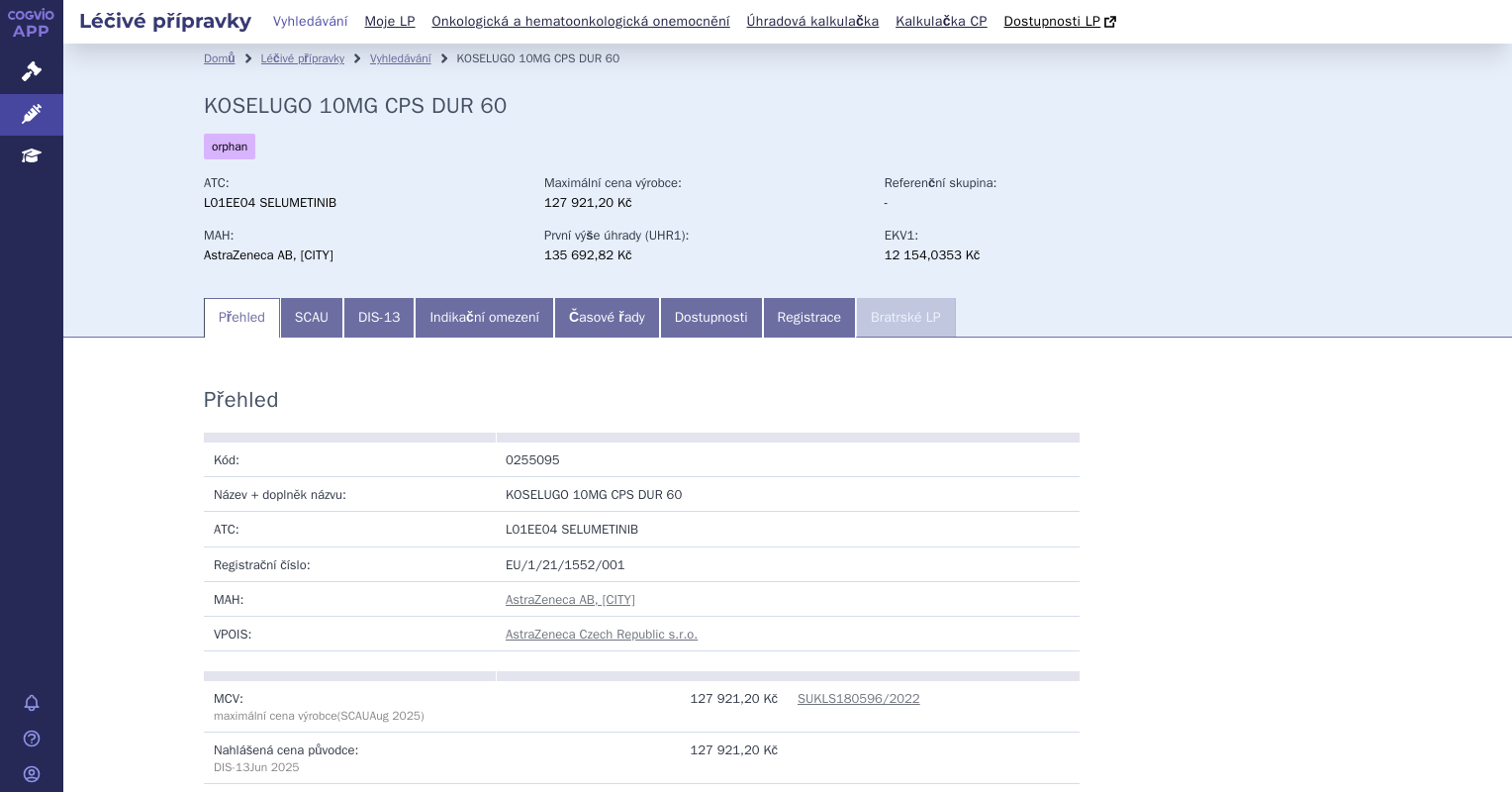 scroll, scrollTop: 0, scrollLeft: 0, axis: both 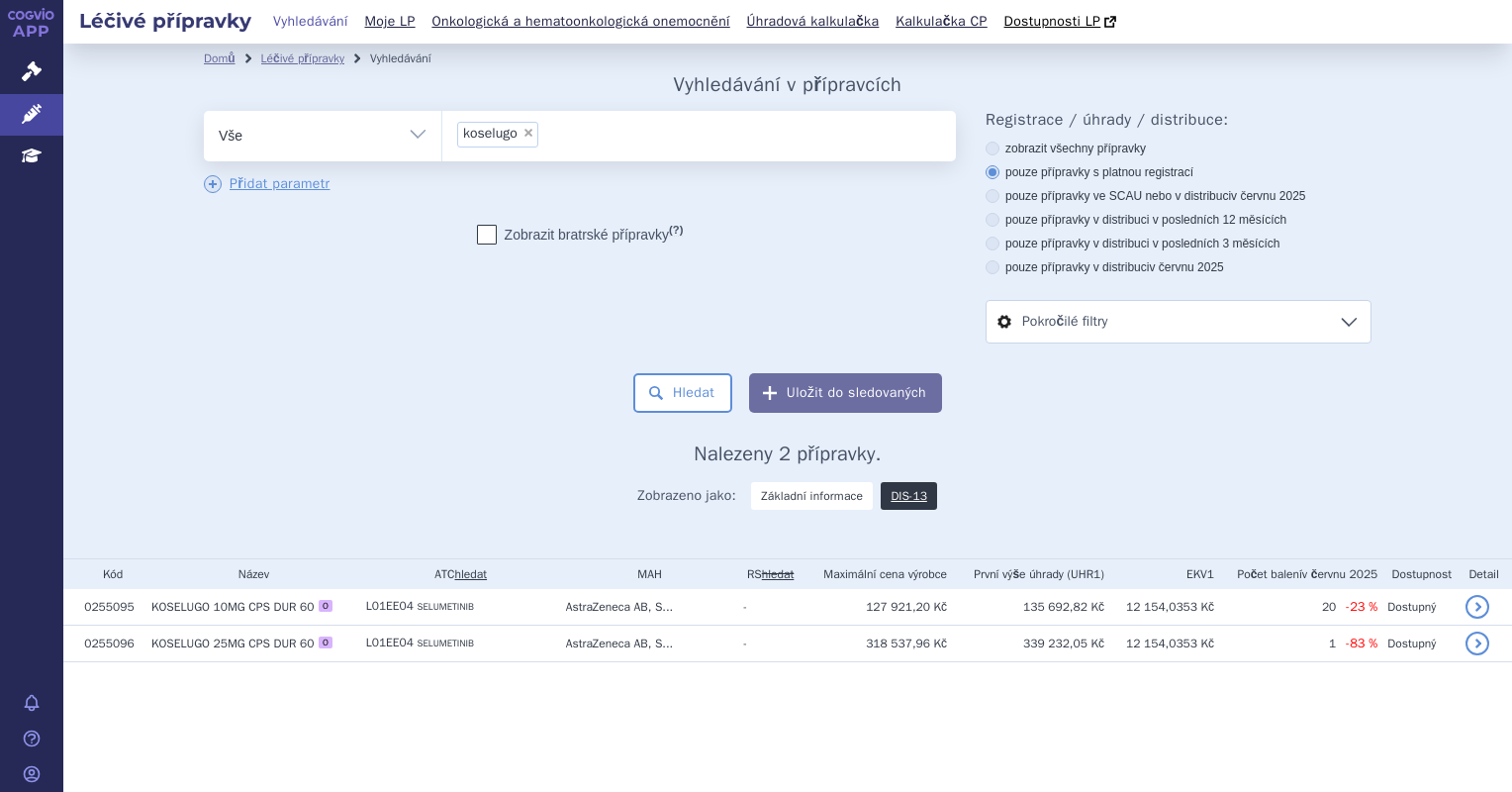 click on "První výše úhrady (UHR1)" at bounding box center (1025, 574) 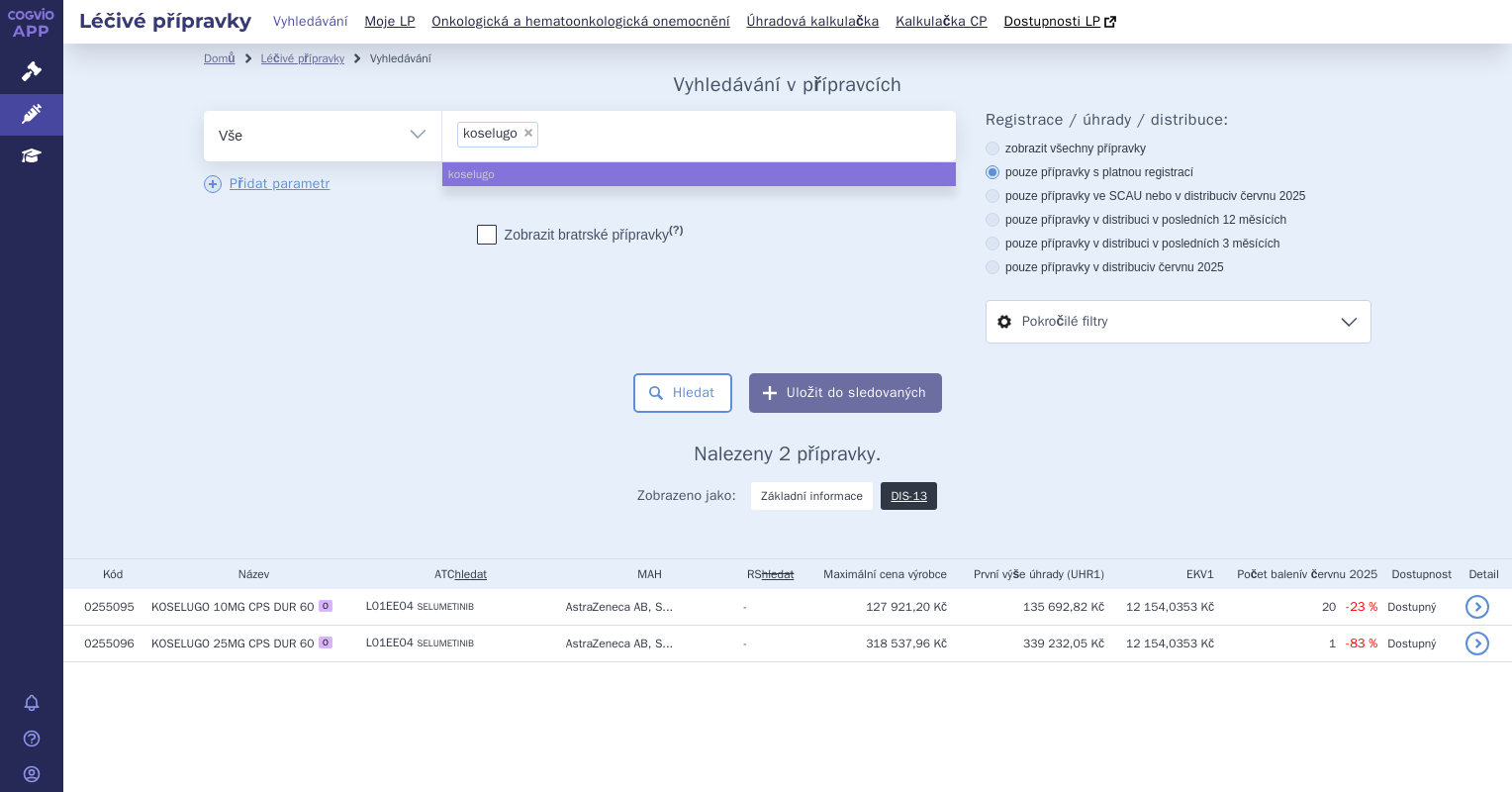 click on "×" at bounding box center (528, 133) 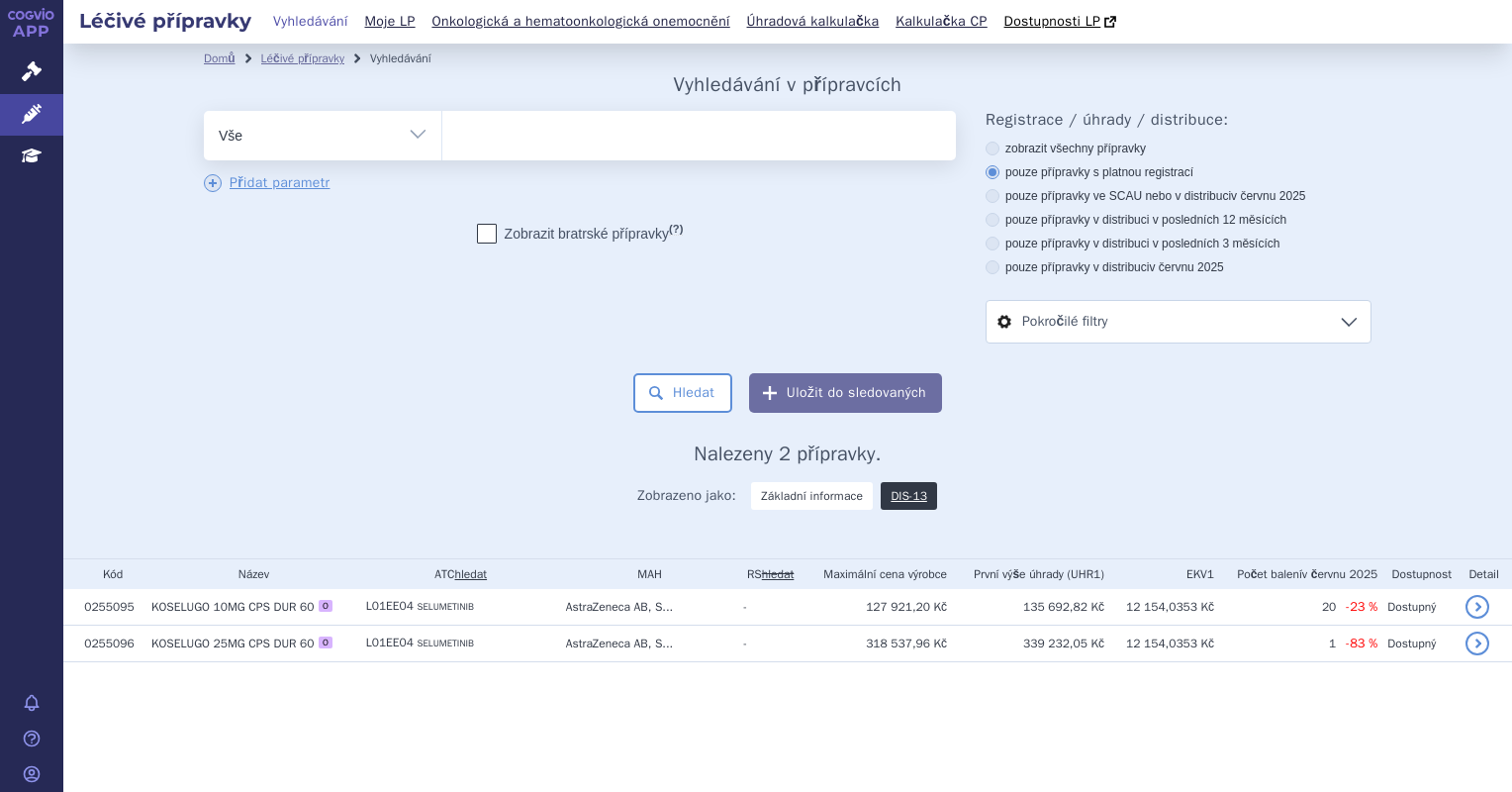 type on "L01EE05" 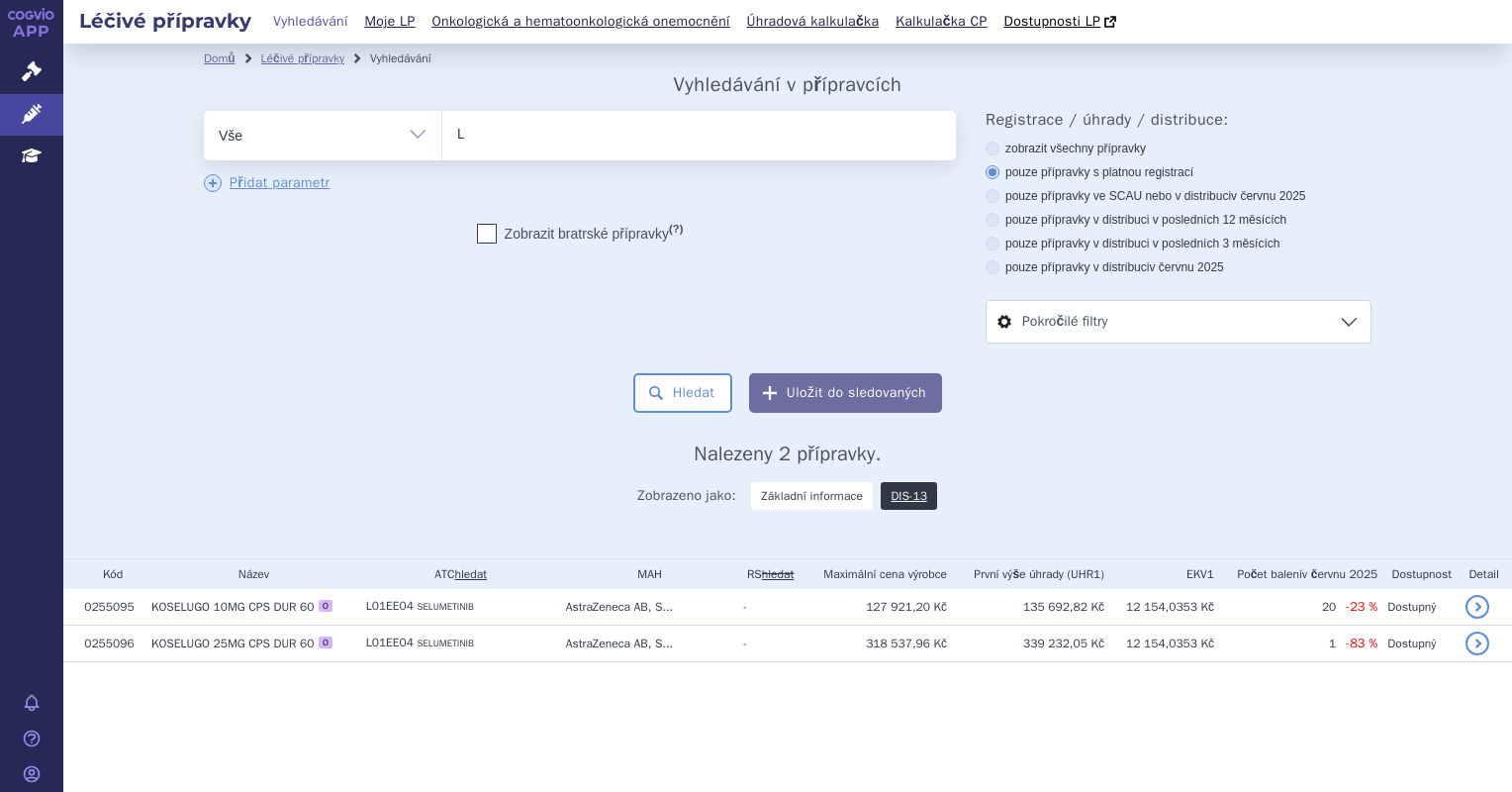 type 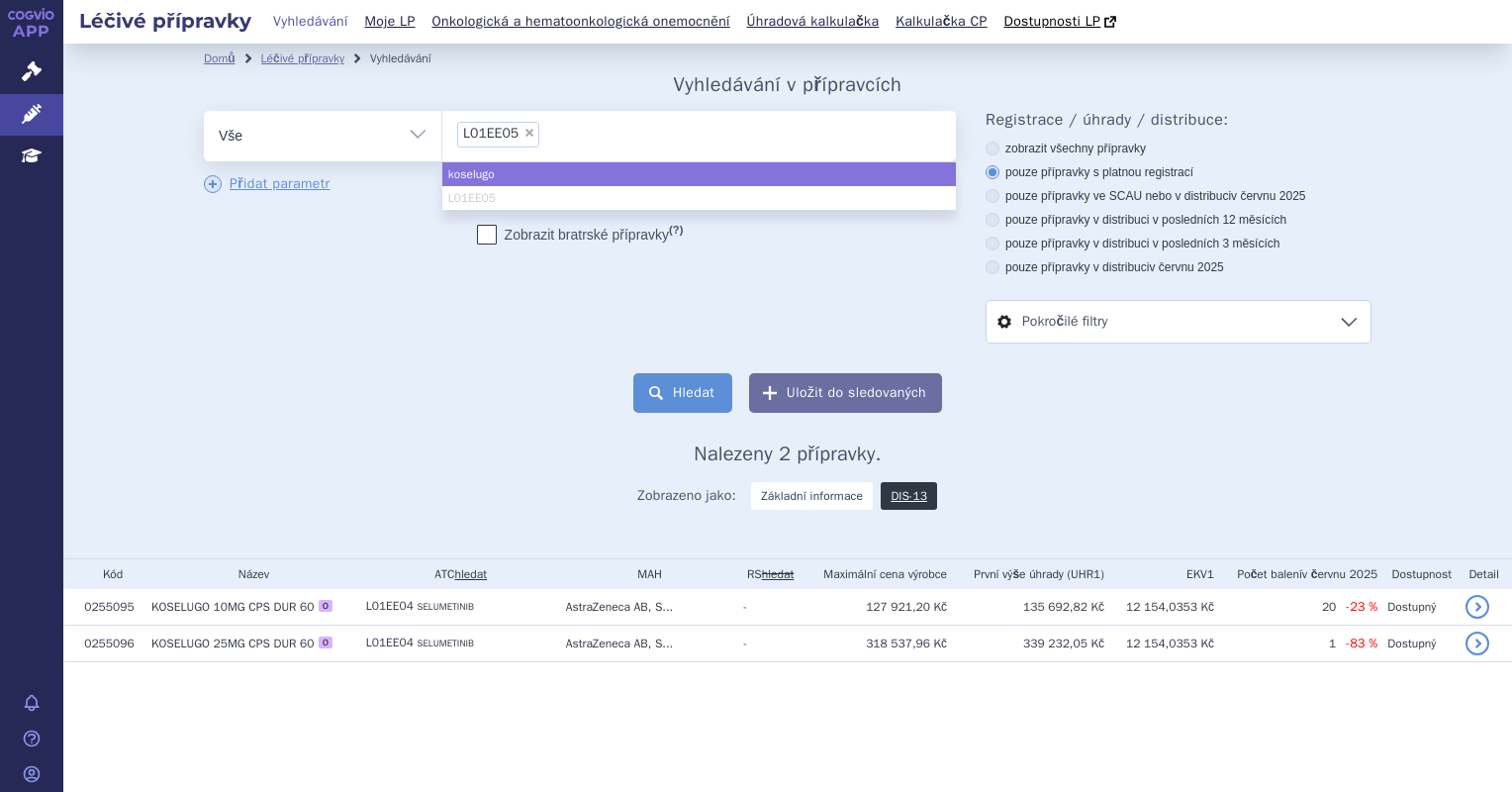 click on "Hledat" at bounding box center [683, 393] 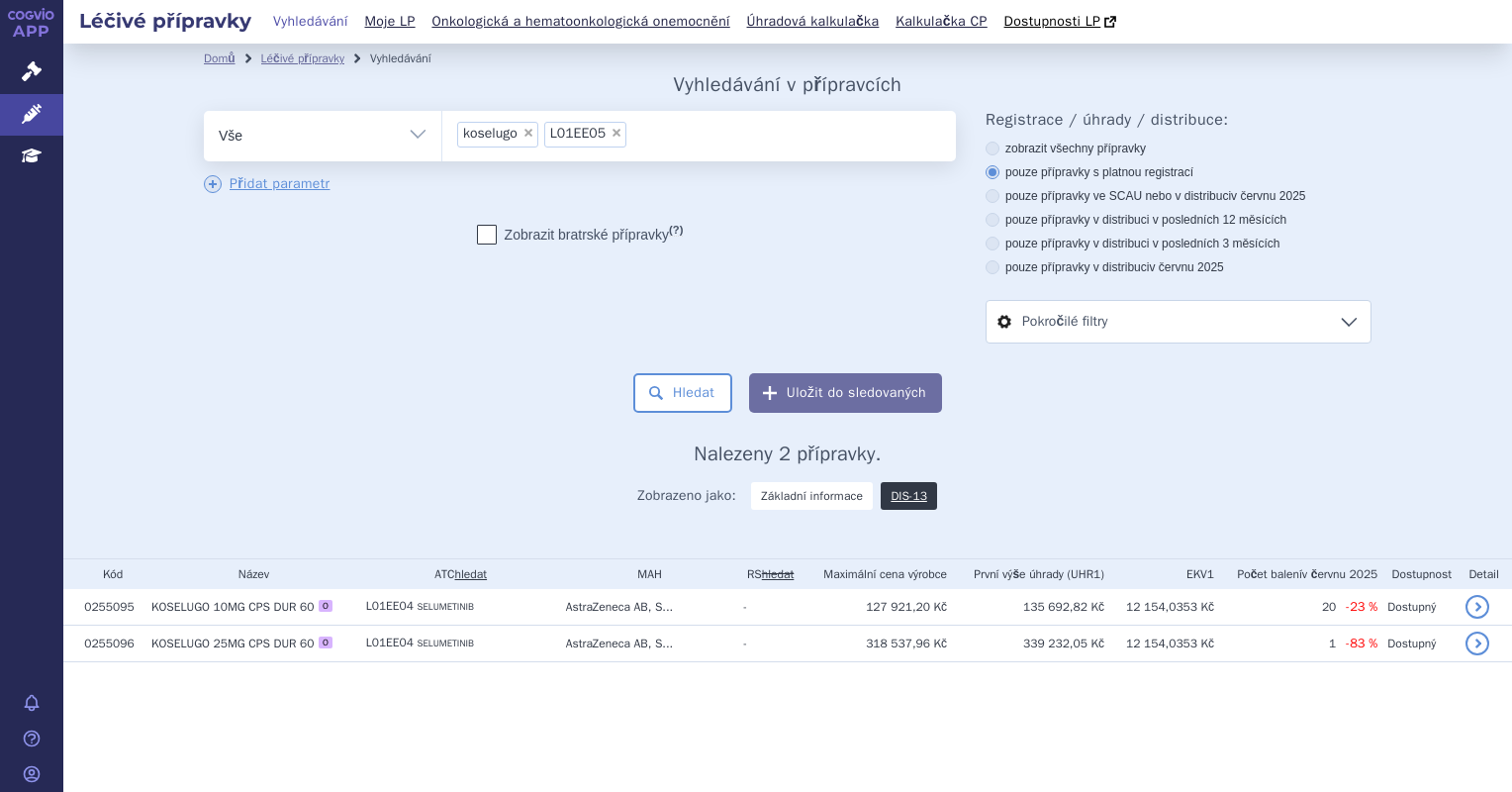 click on "×" at bounding box center [528, 133] 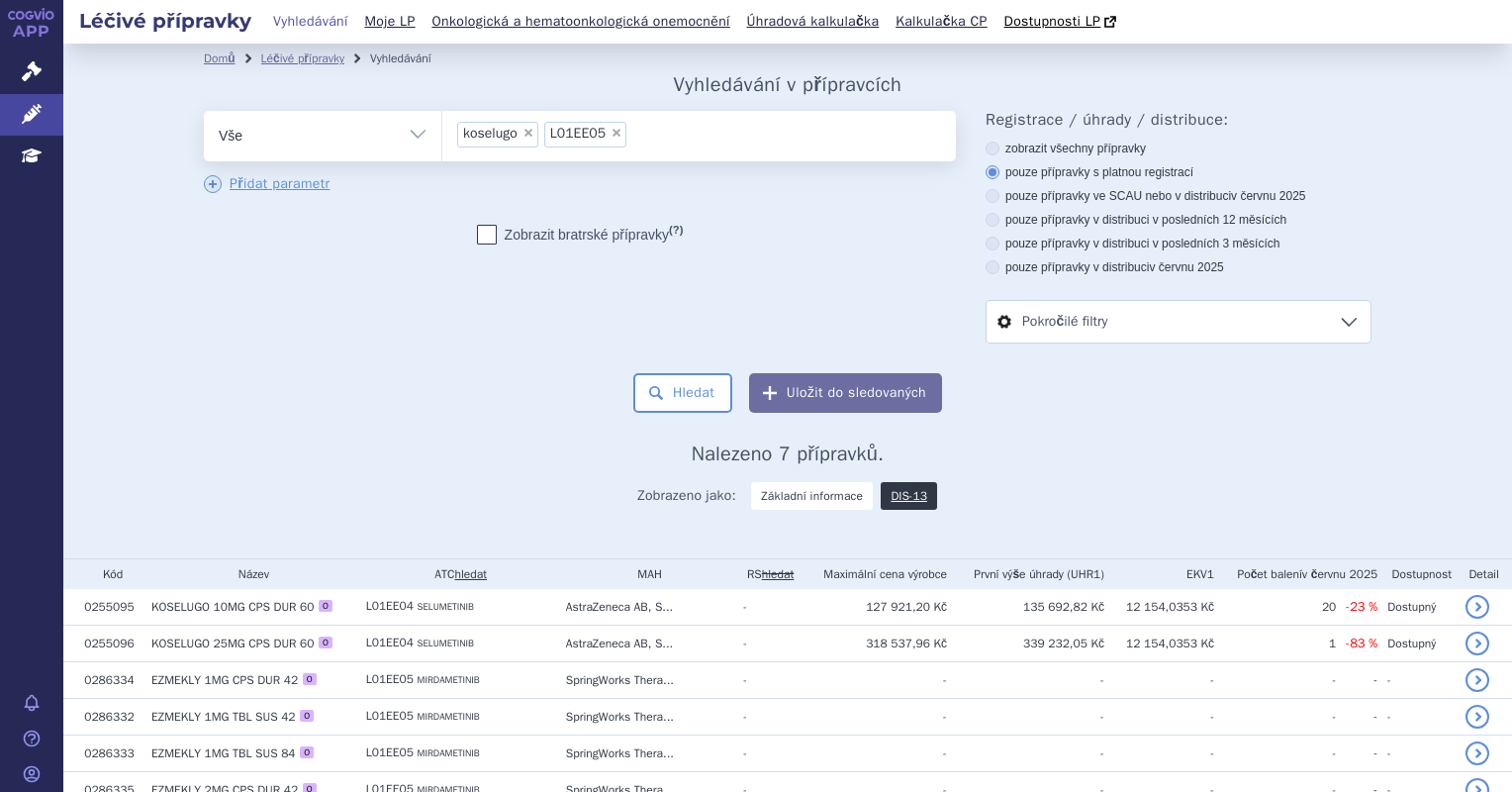 scroll, scrollTop: 0, scrollLeft: 0, axis: both 